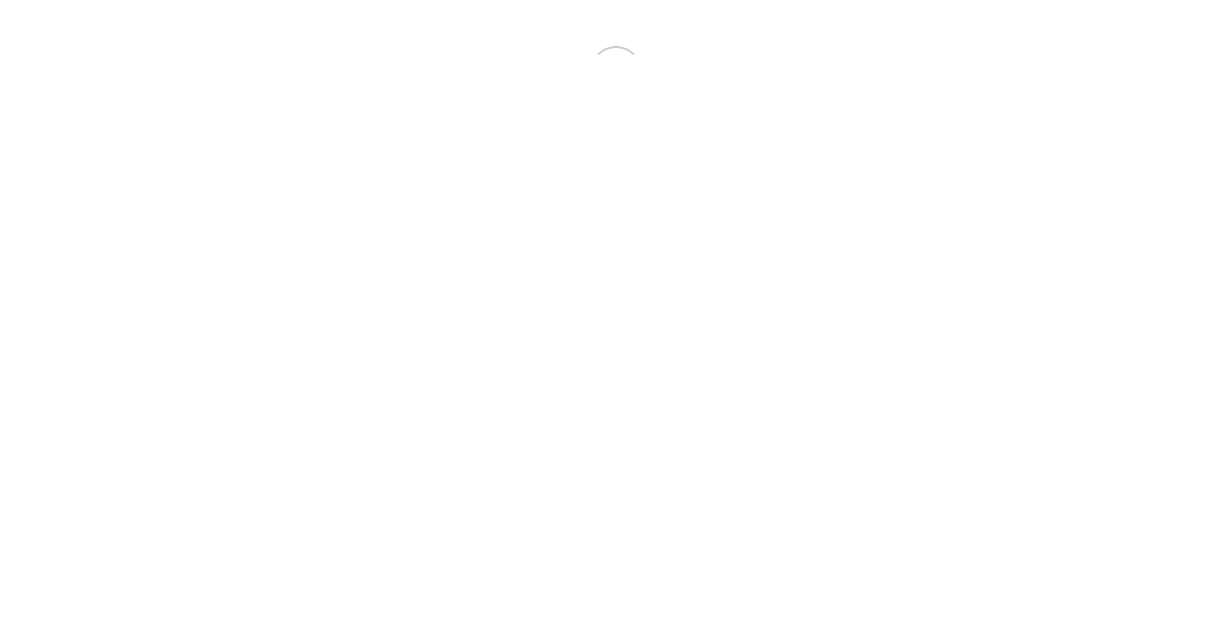 scroll, scrollTop: 0, scrollLeft: 0, axis: both 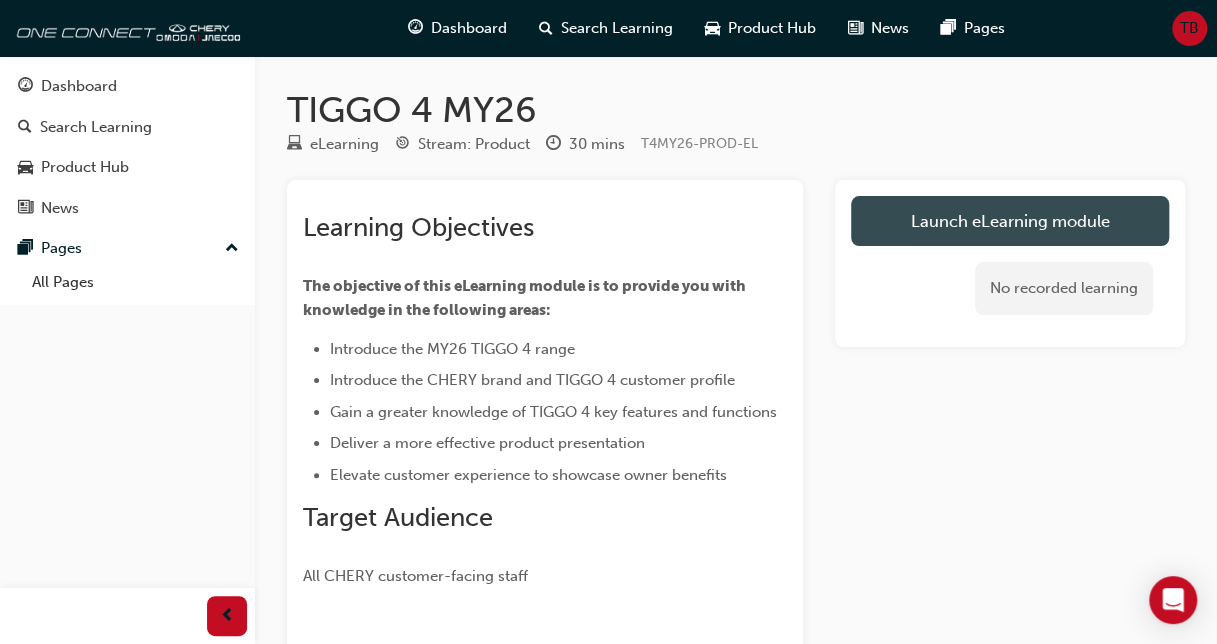 click on "Launch eLearning module" at bounding box center (1010, 221) 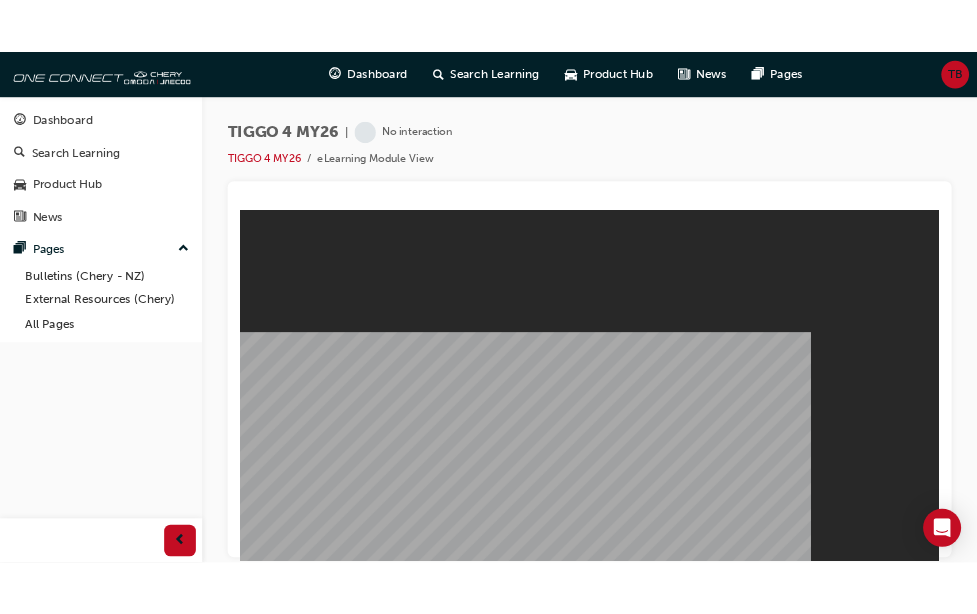 scroll, scrollTop: 0, scrollLeft: 0, axis: both 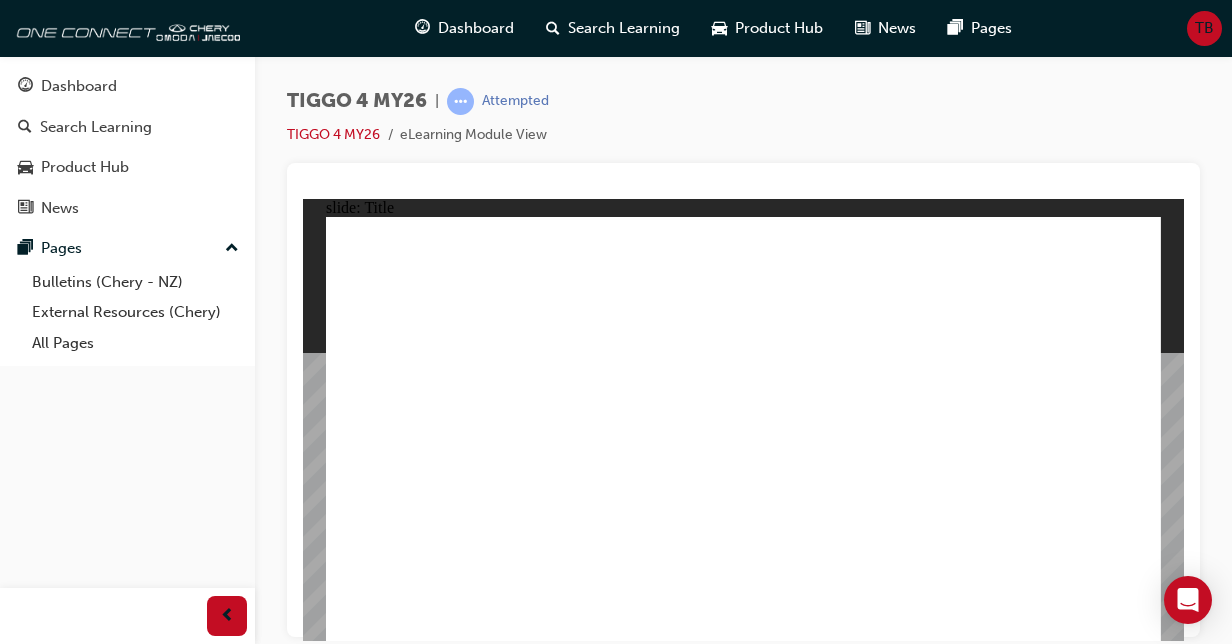 click 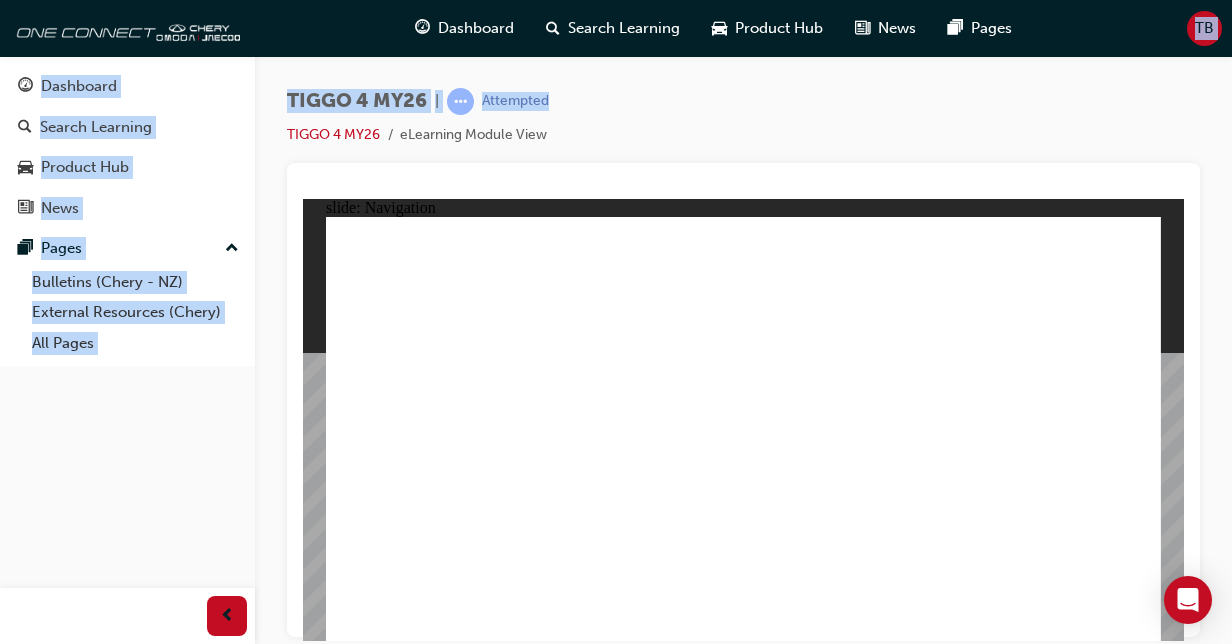 drag, startPoint x: 1112, startPoint y: 16, endPoint x: 1102, endPoint y: 54, distance: 39.293766 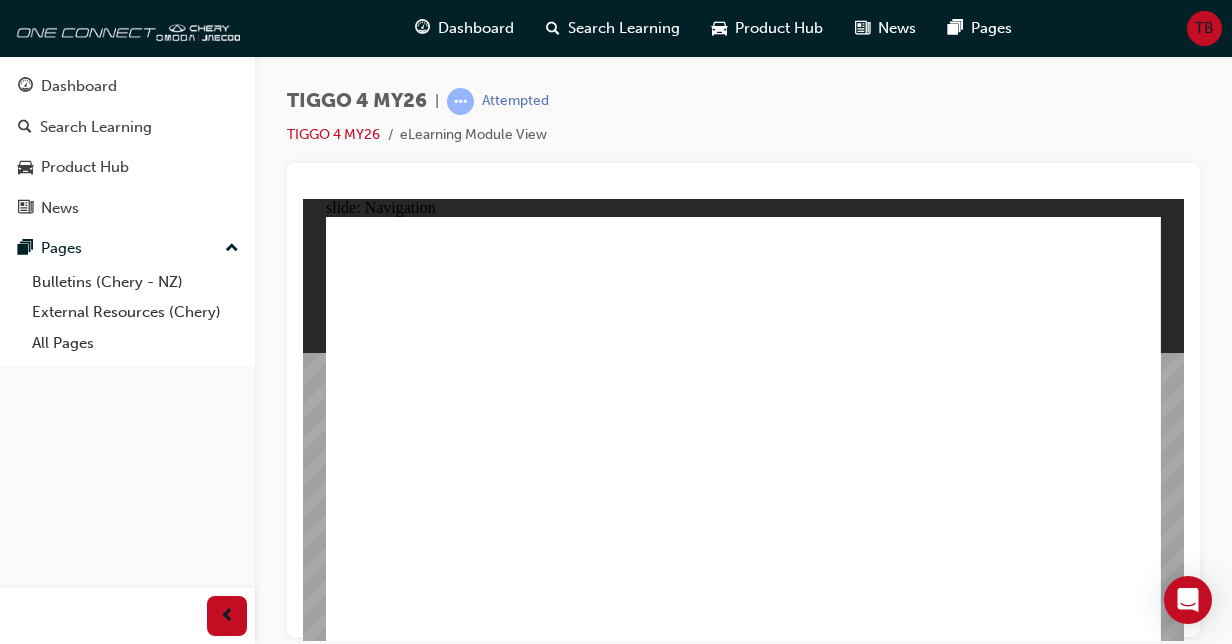 click 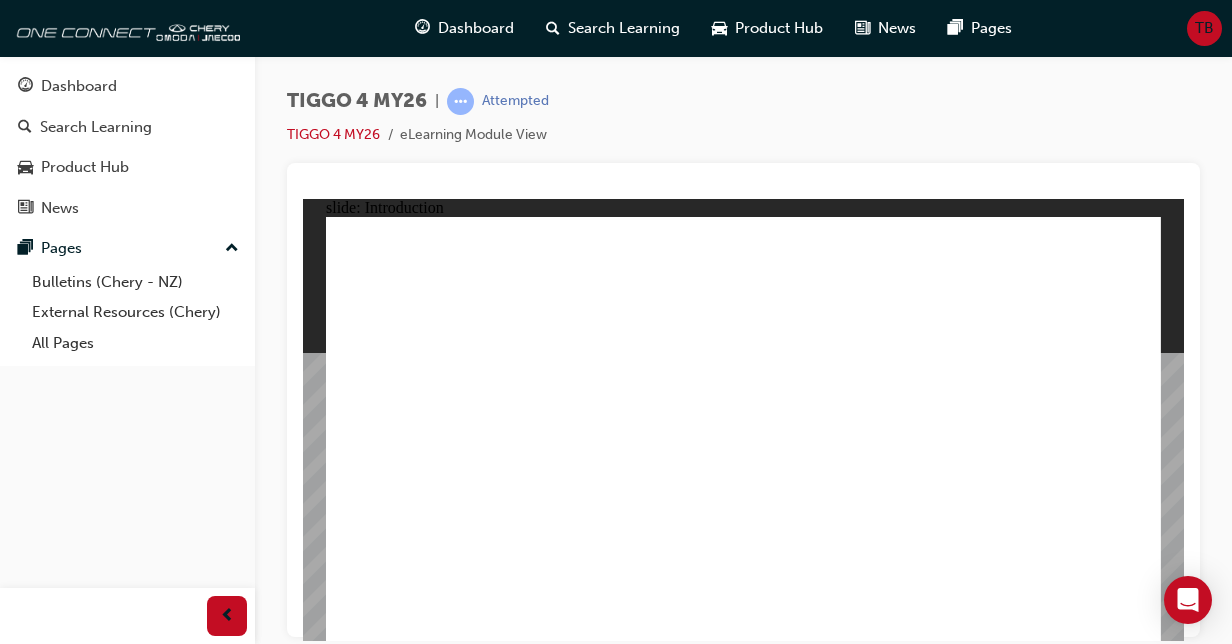 click 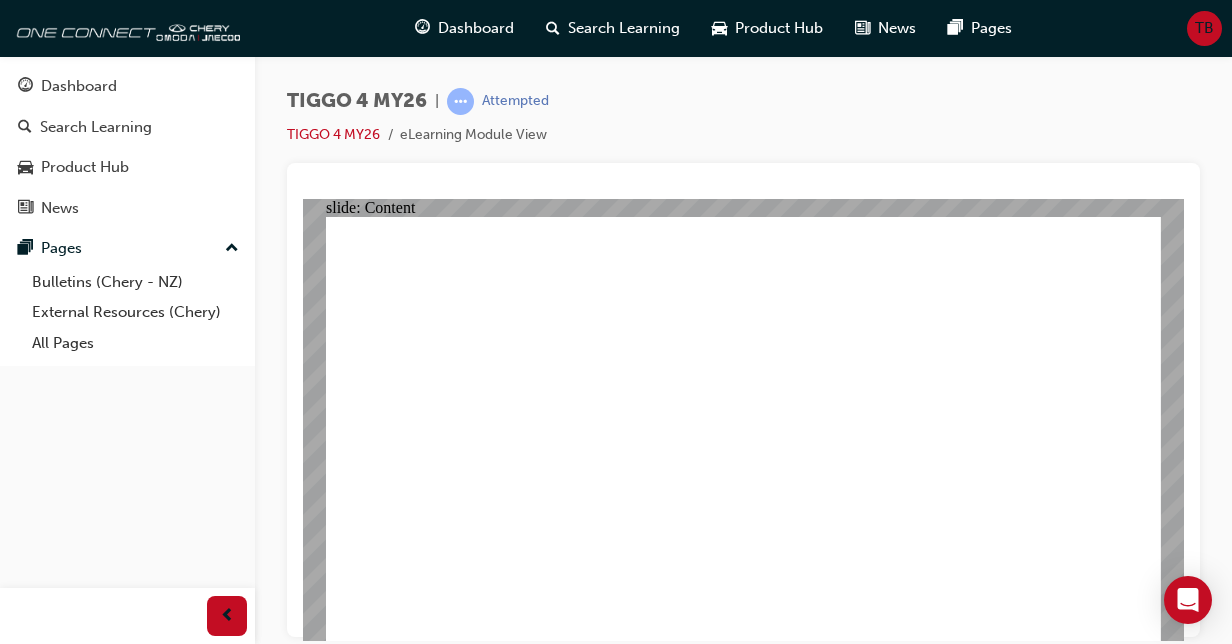 click 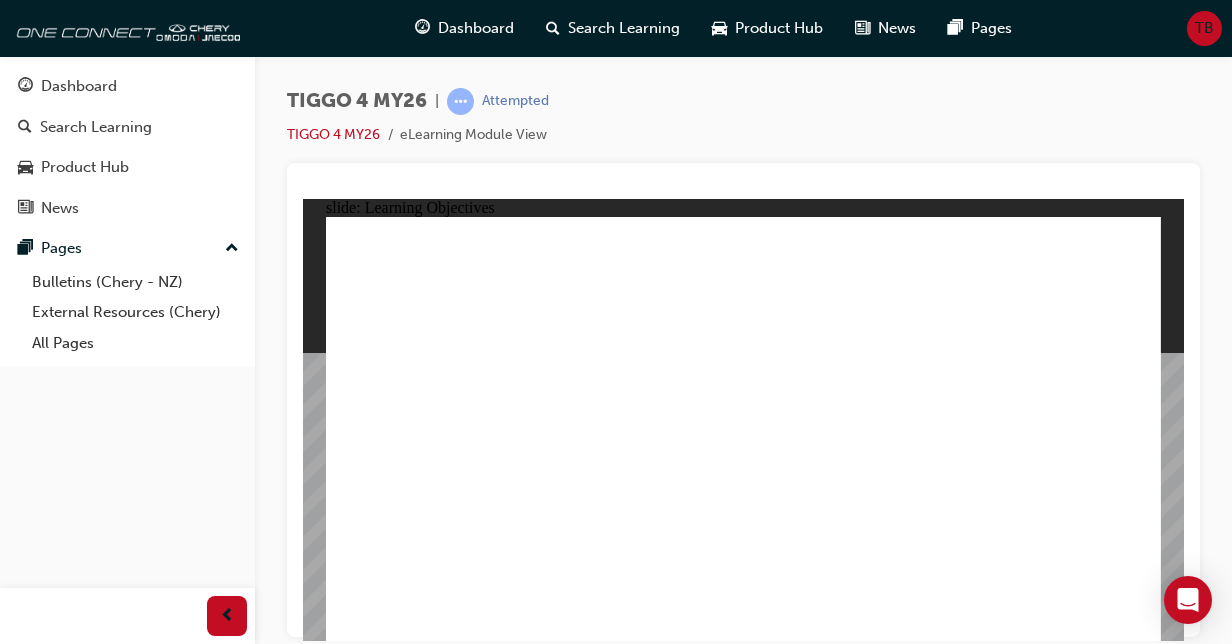 click 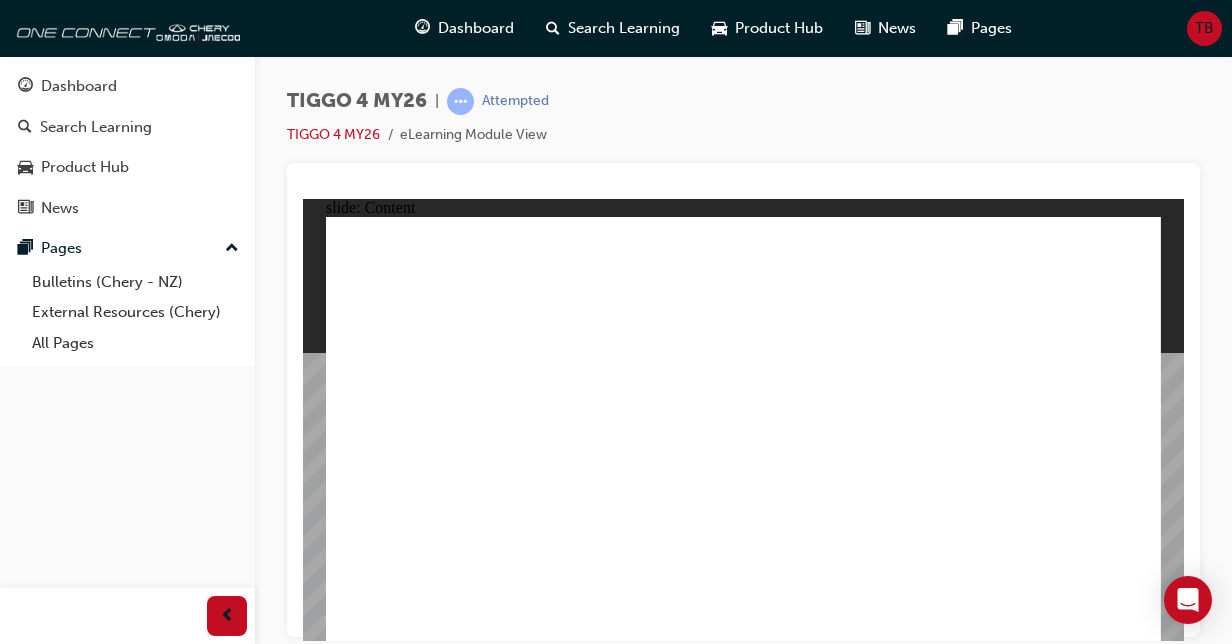 click 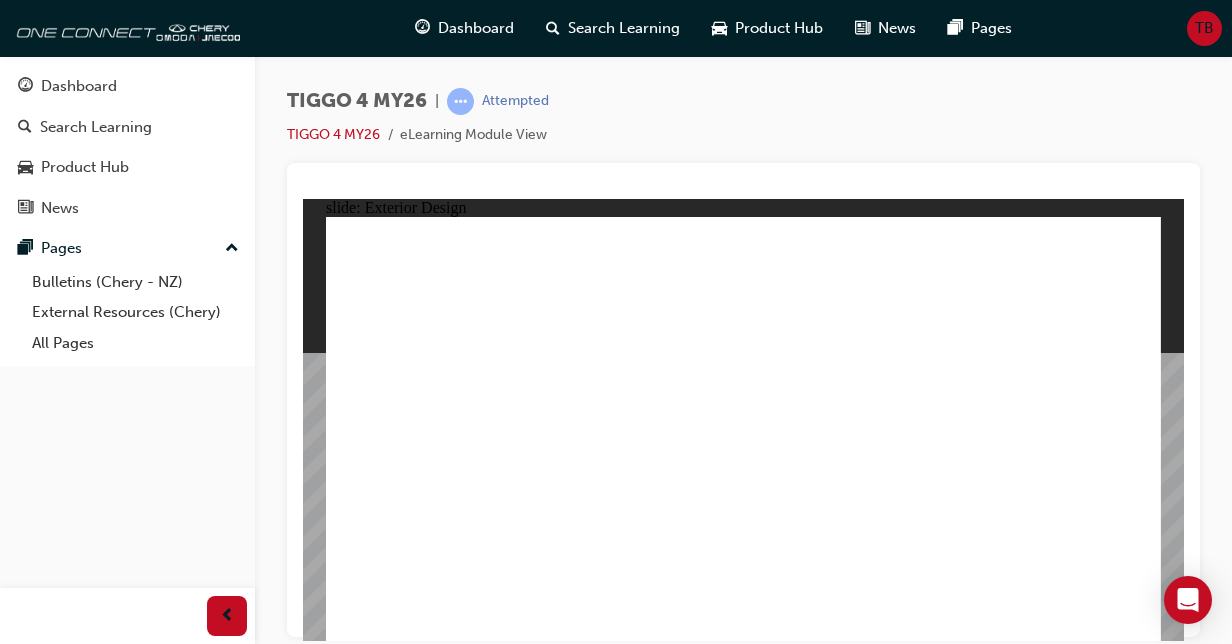 click 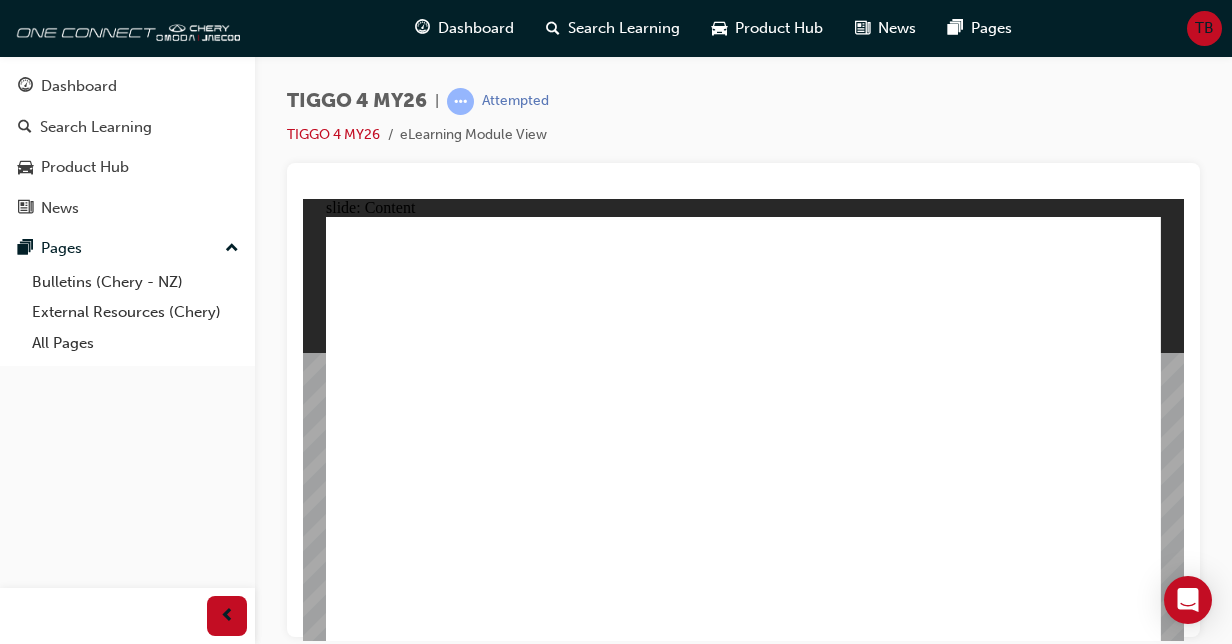 click 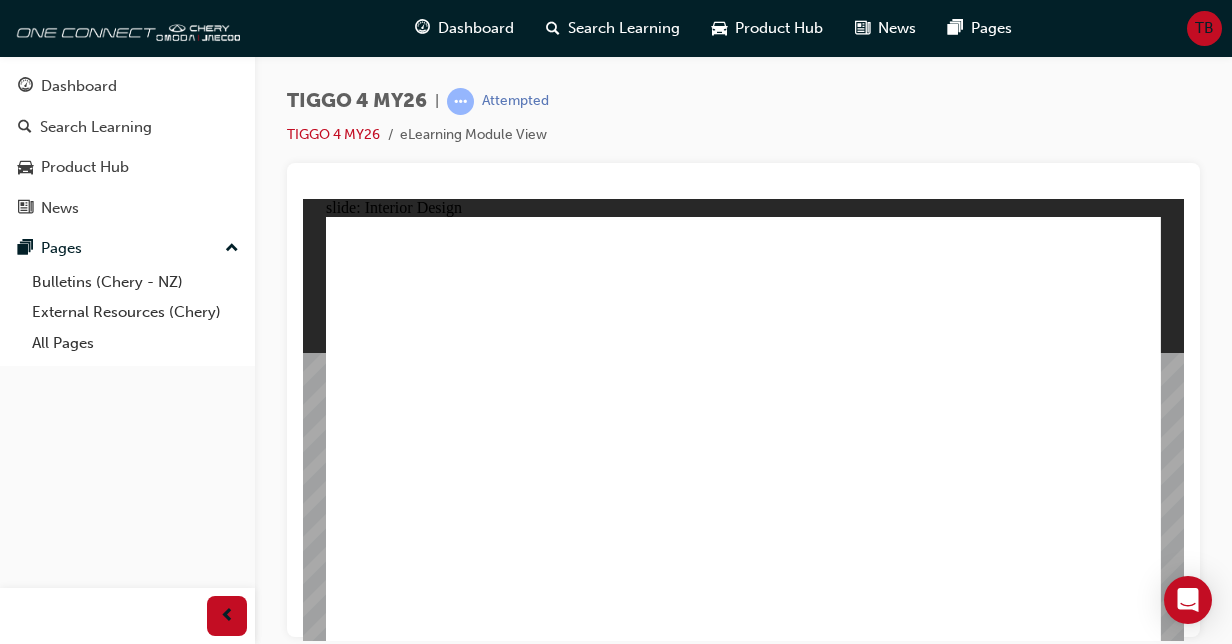 click 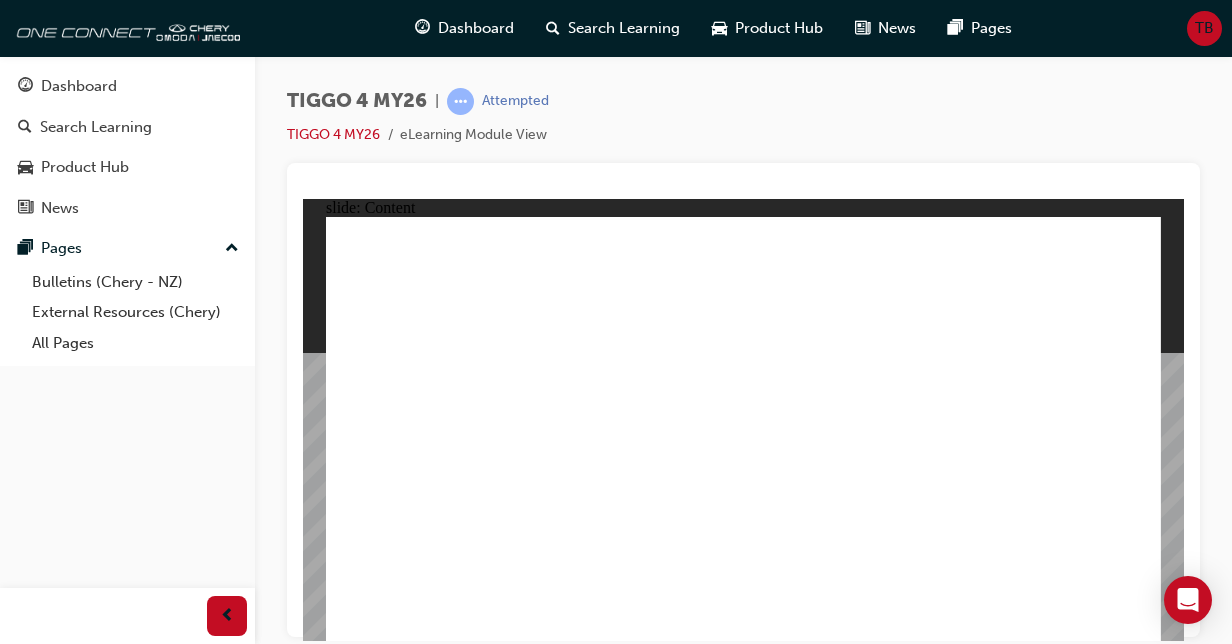 click 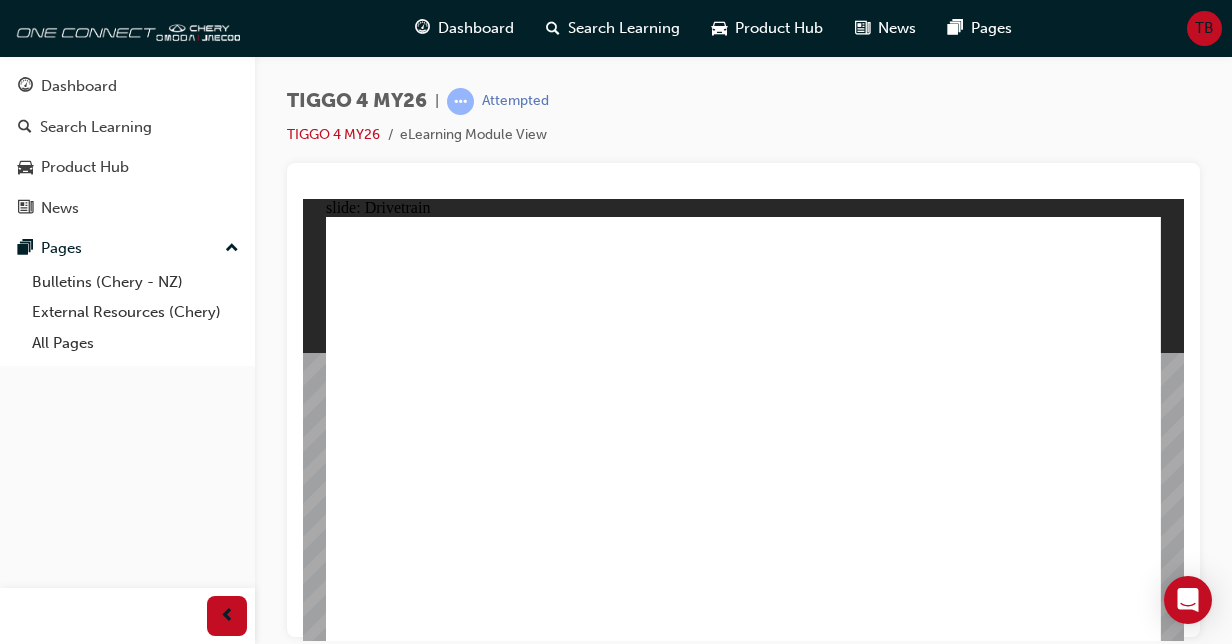 click 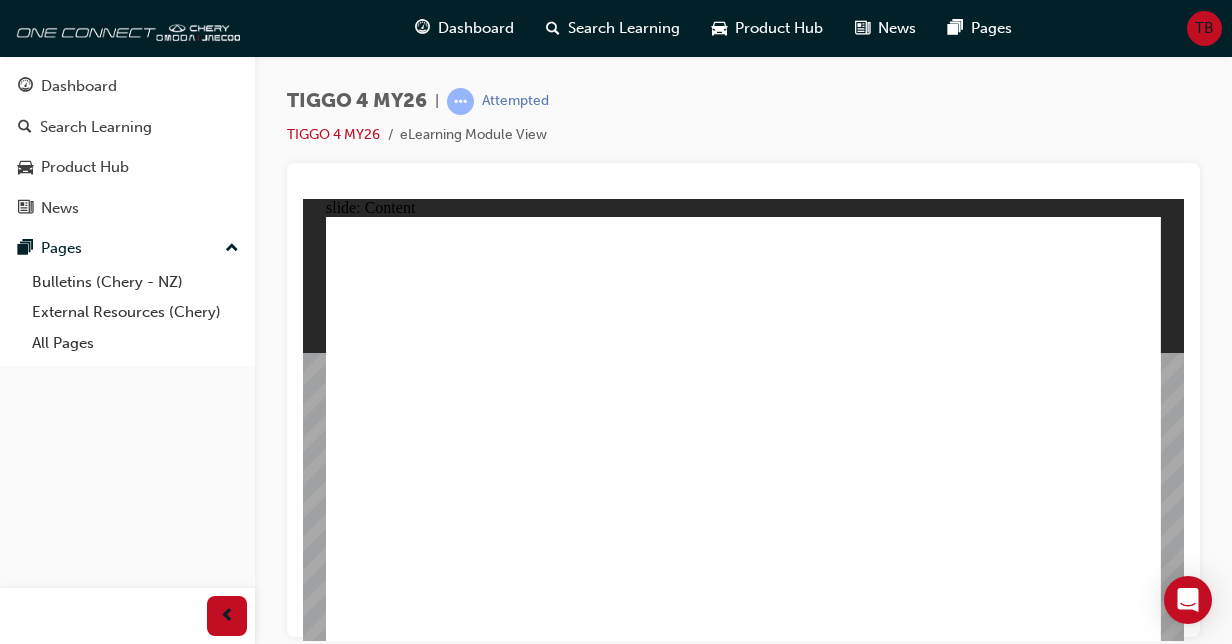 click 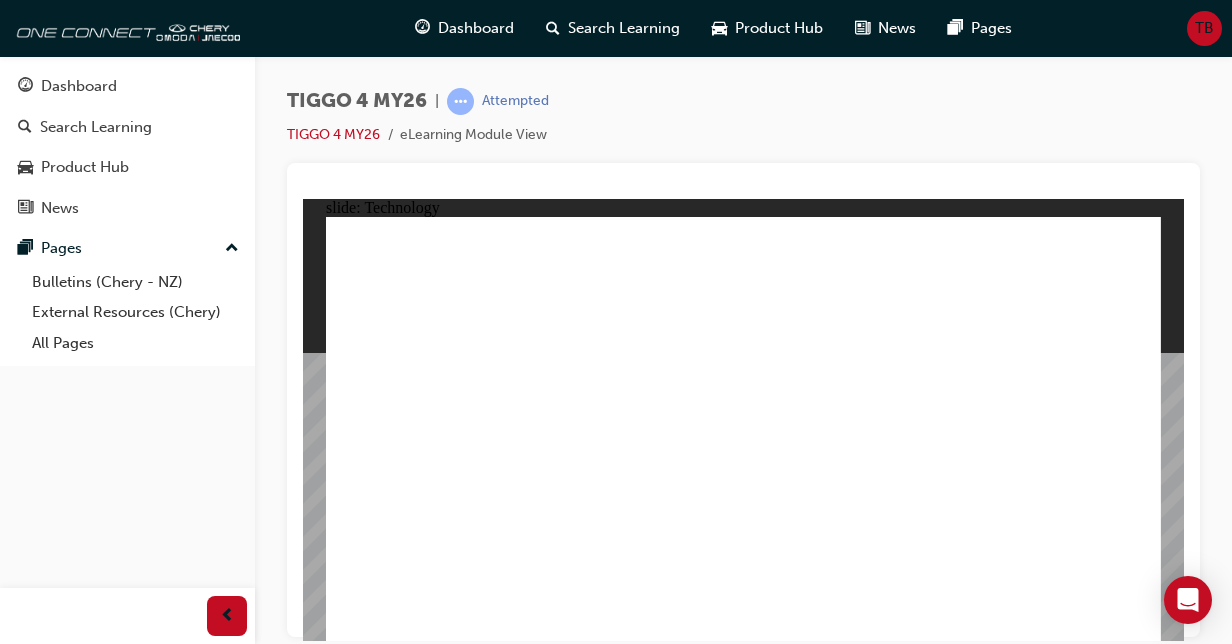 click 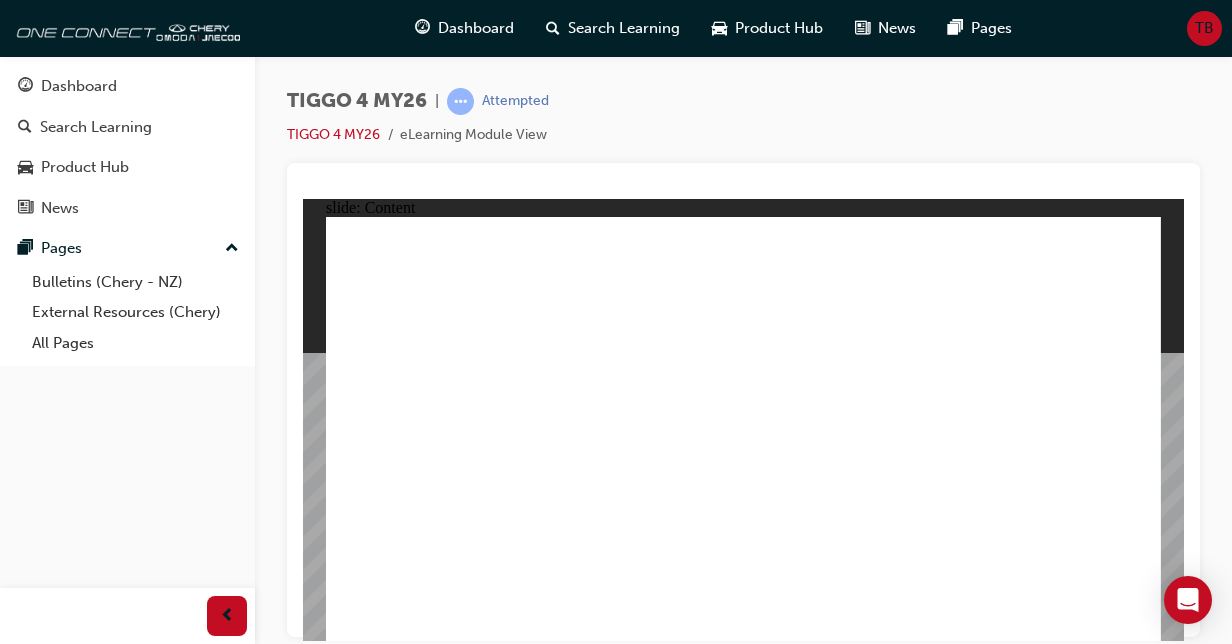 click 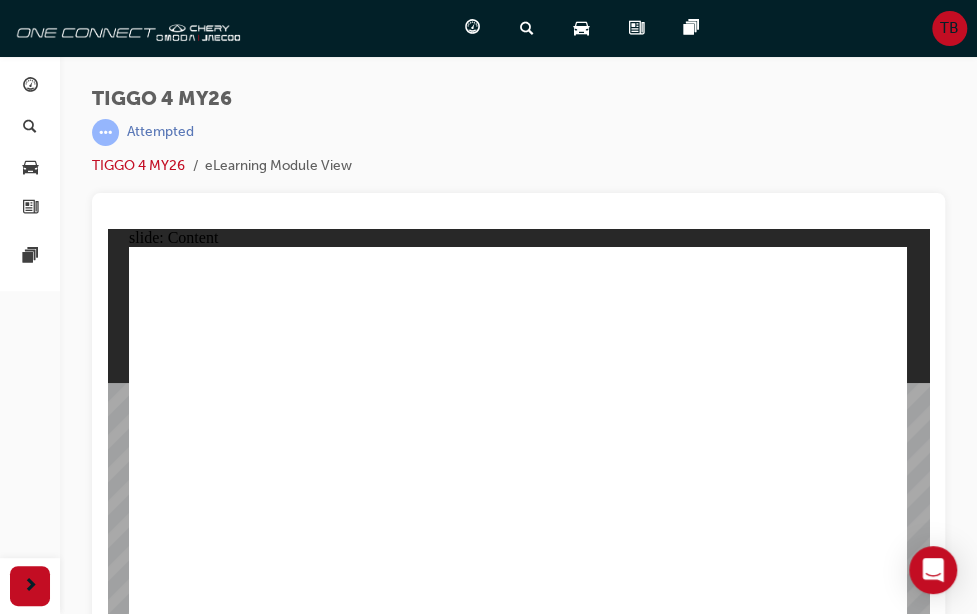 scroll, scrollTop: 26, scrollLeft: 0, axis: vertical 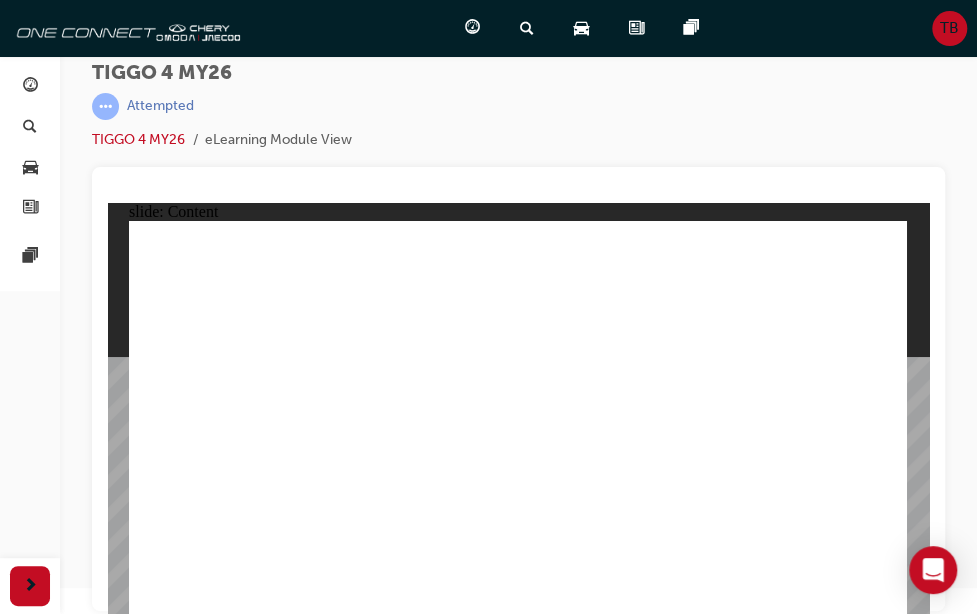 drag, startPoint x: 987, startPoint y: 391, endPoint x: 795, endPoint y: 283, distance: 220.29071 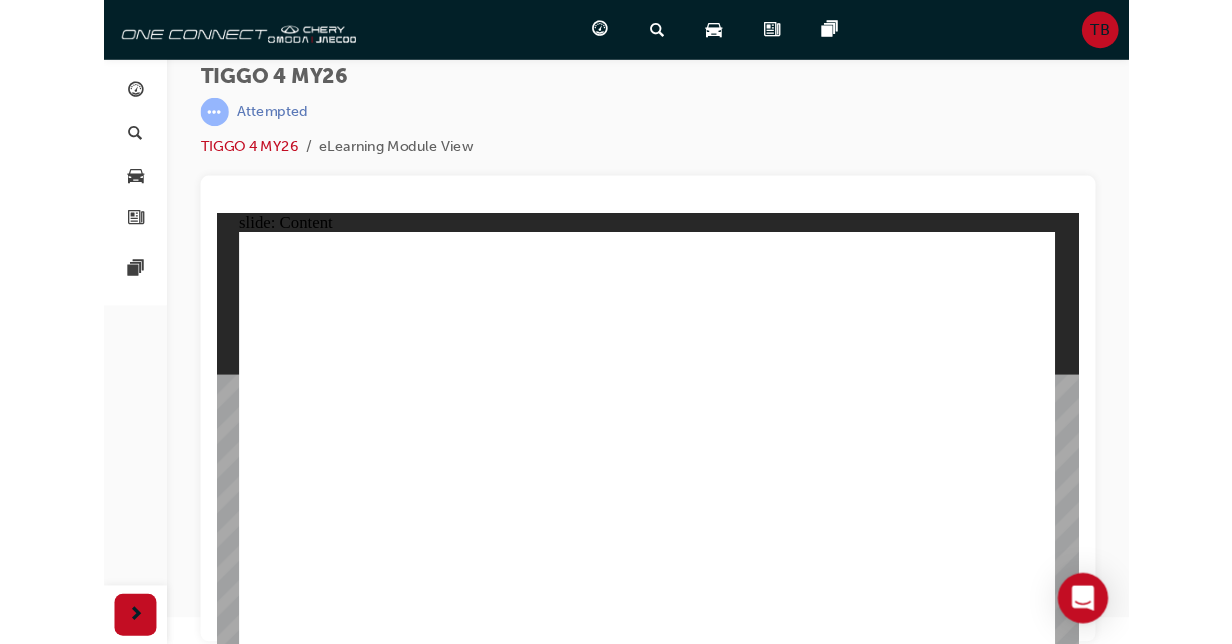 scroll, scrollTop: 0, scrollLeft: 0, axis: both 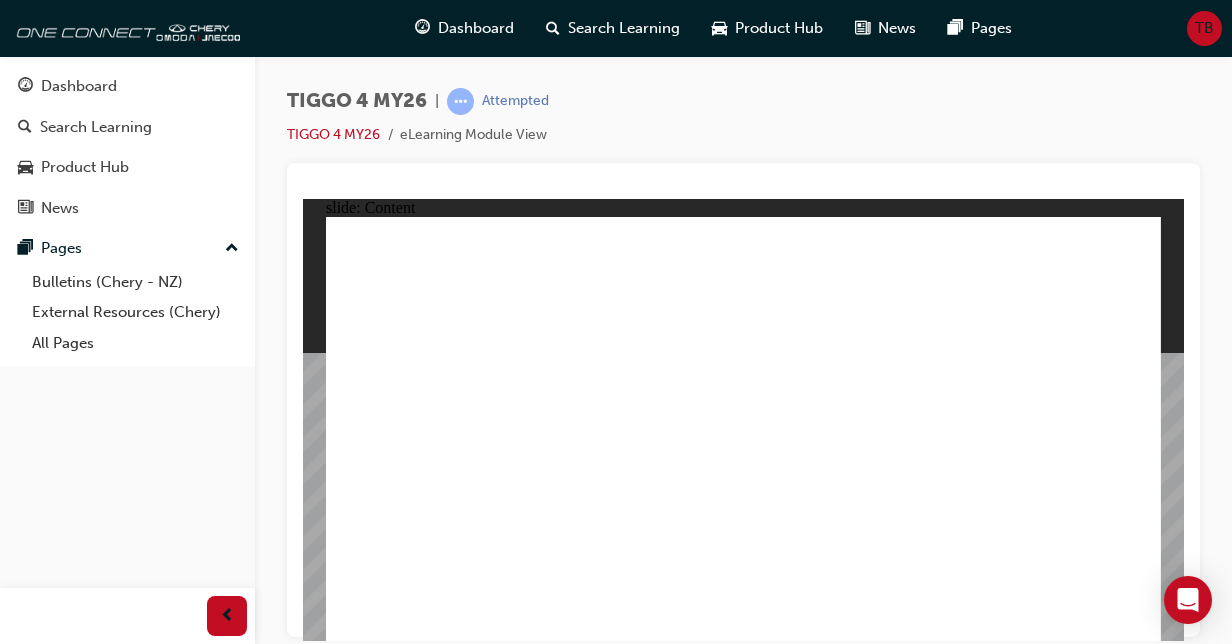 click on "TIGGO 4 MY26 | Attempted TIGGO 4 MY26 eLearning Module View" at bounding box center [743, 125] 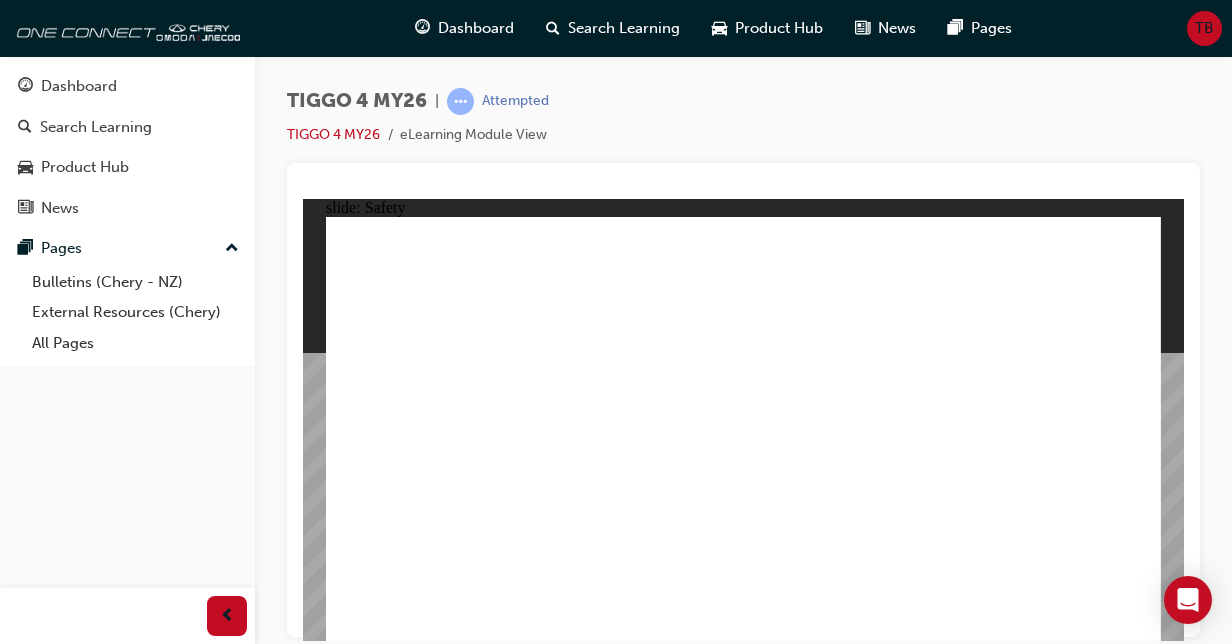 click 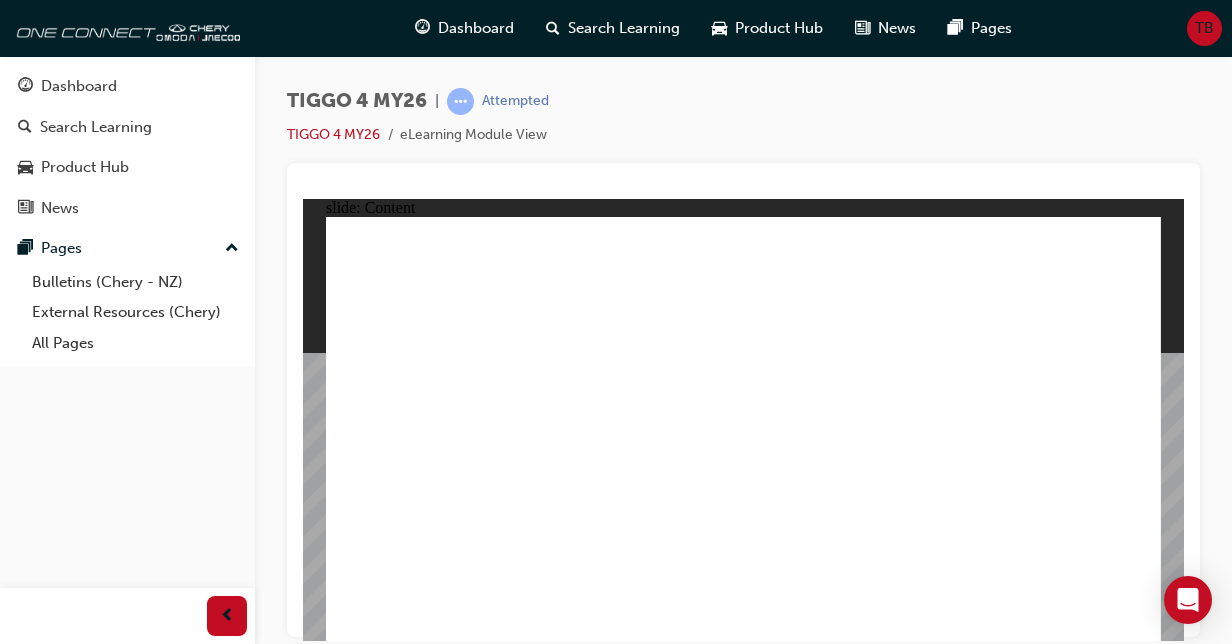 click 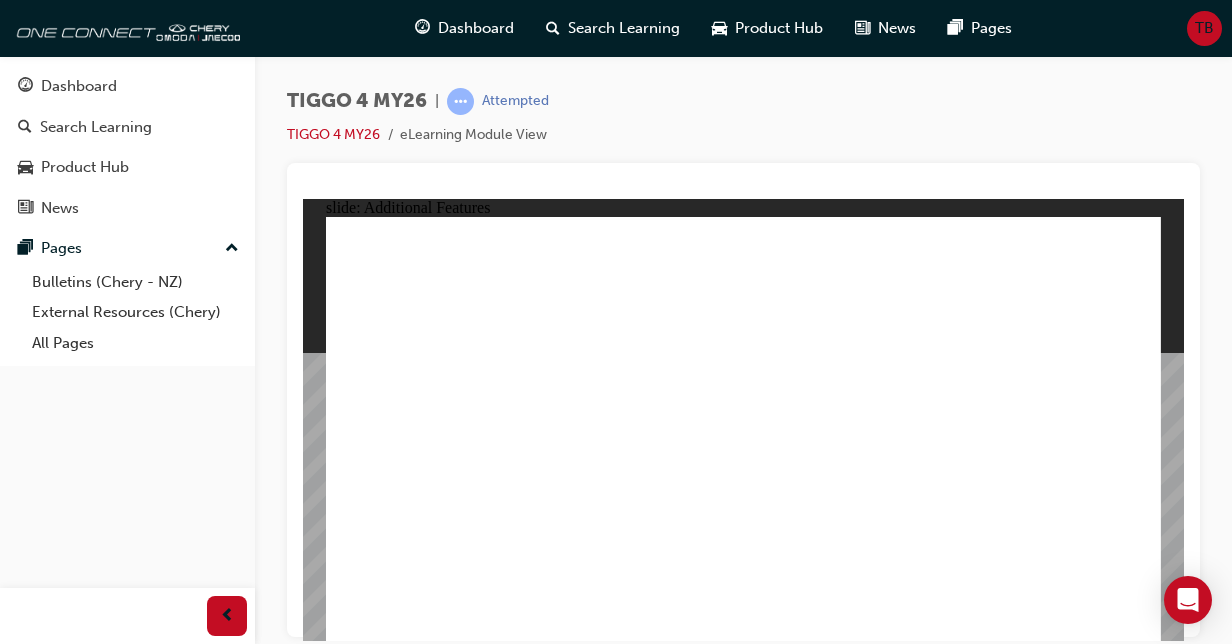 click 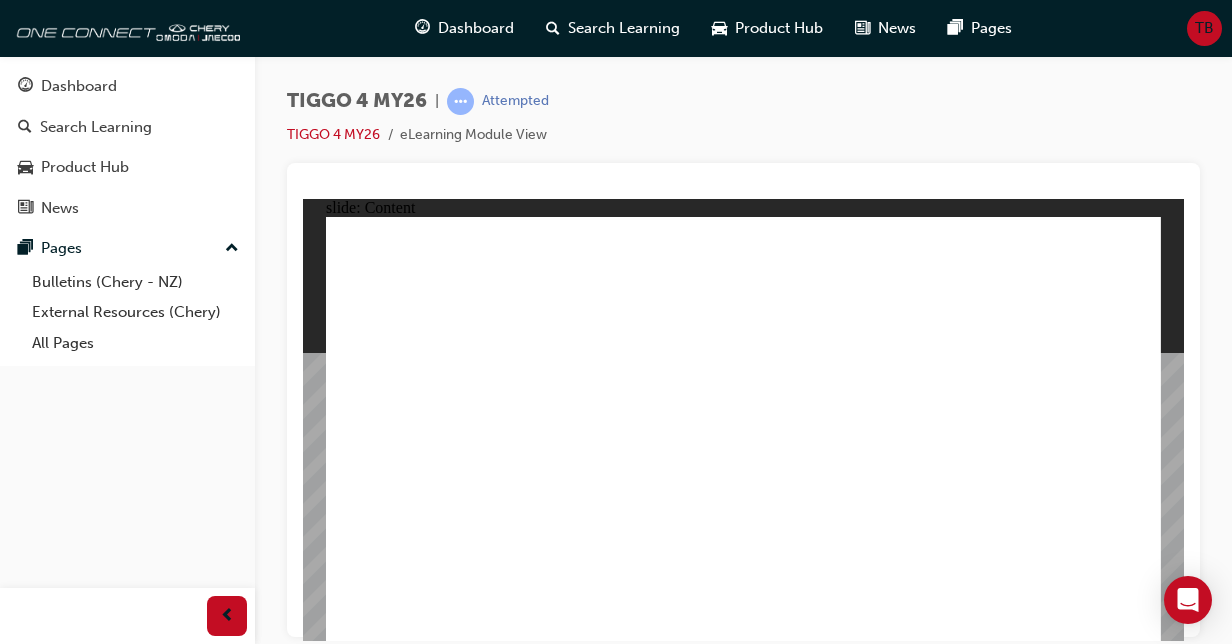 click 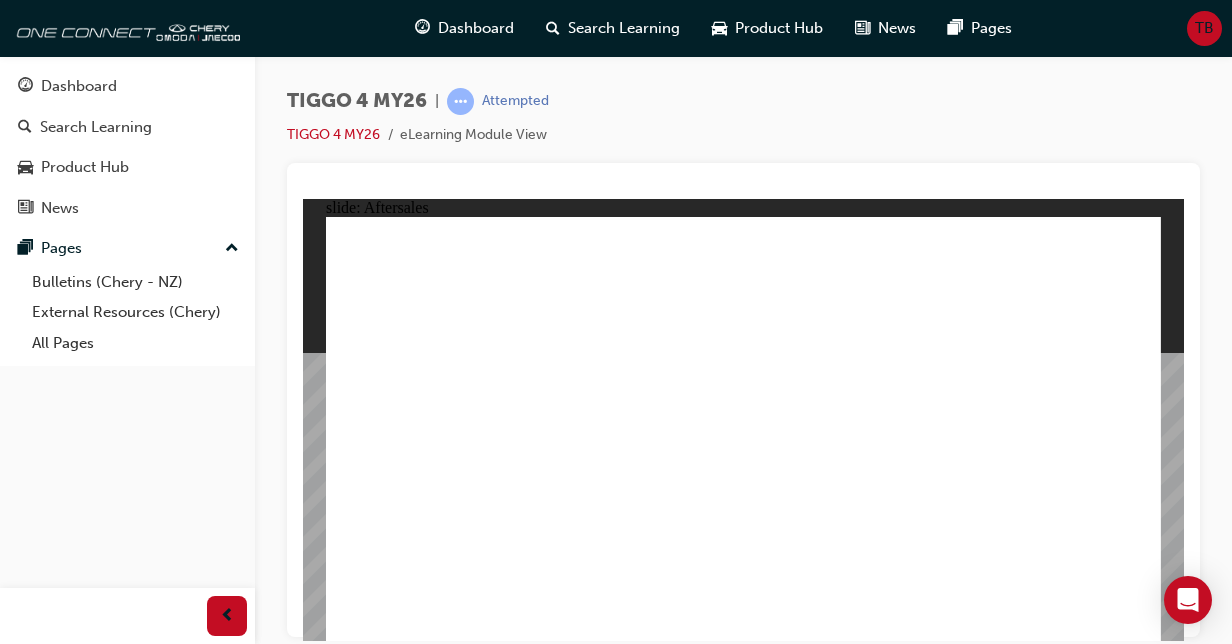click 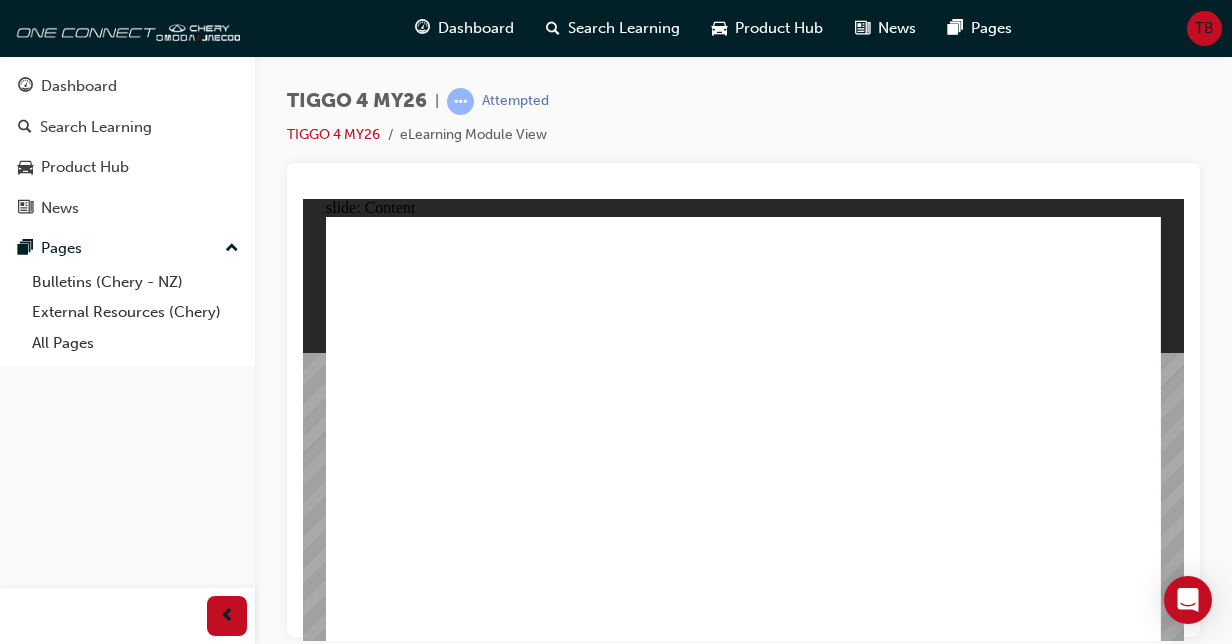 click 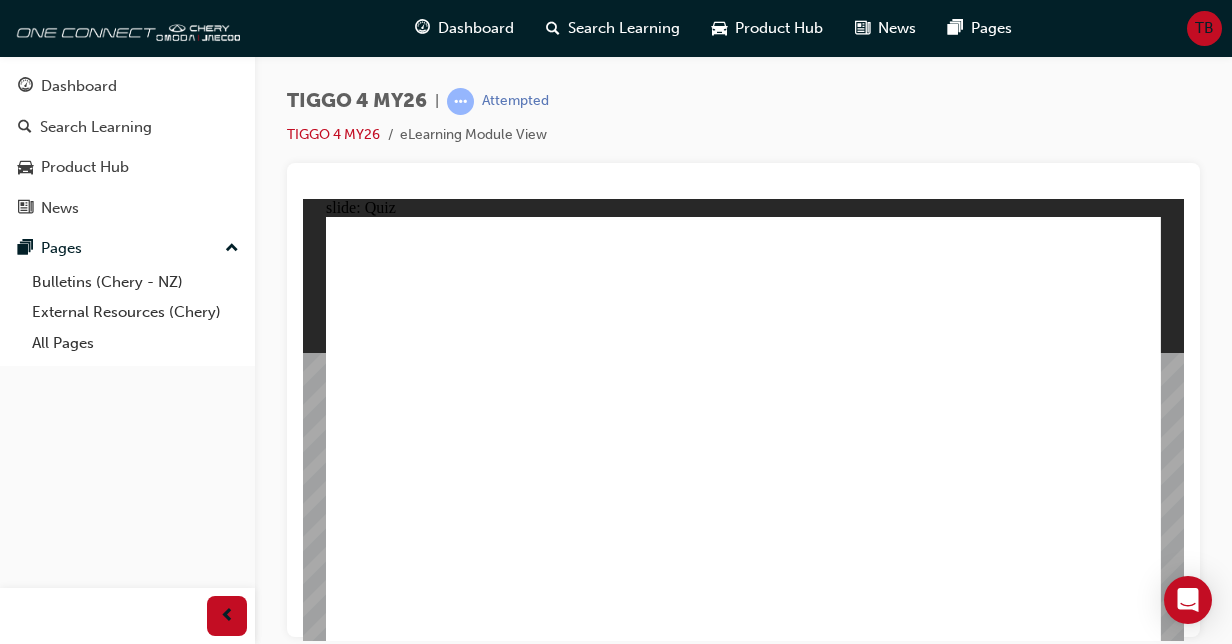 click 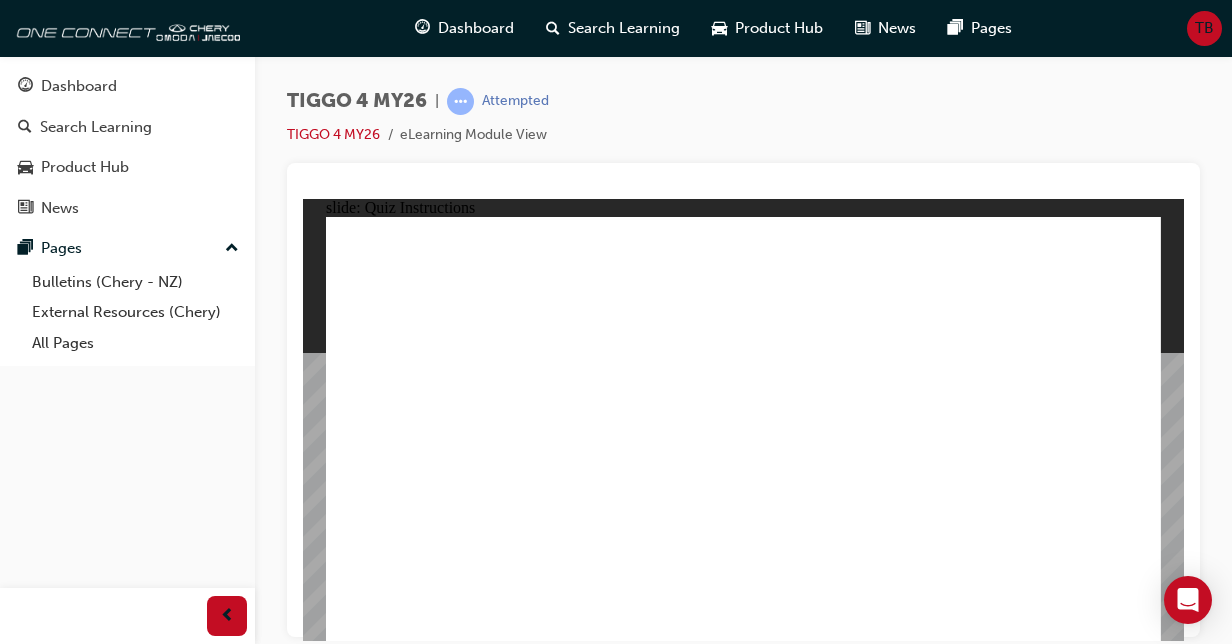 drag, startPoint x: 496, startPoint y: 529, endPoint x: 1017, endPoint y: 598, distance: 525.54926 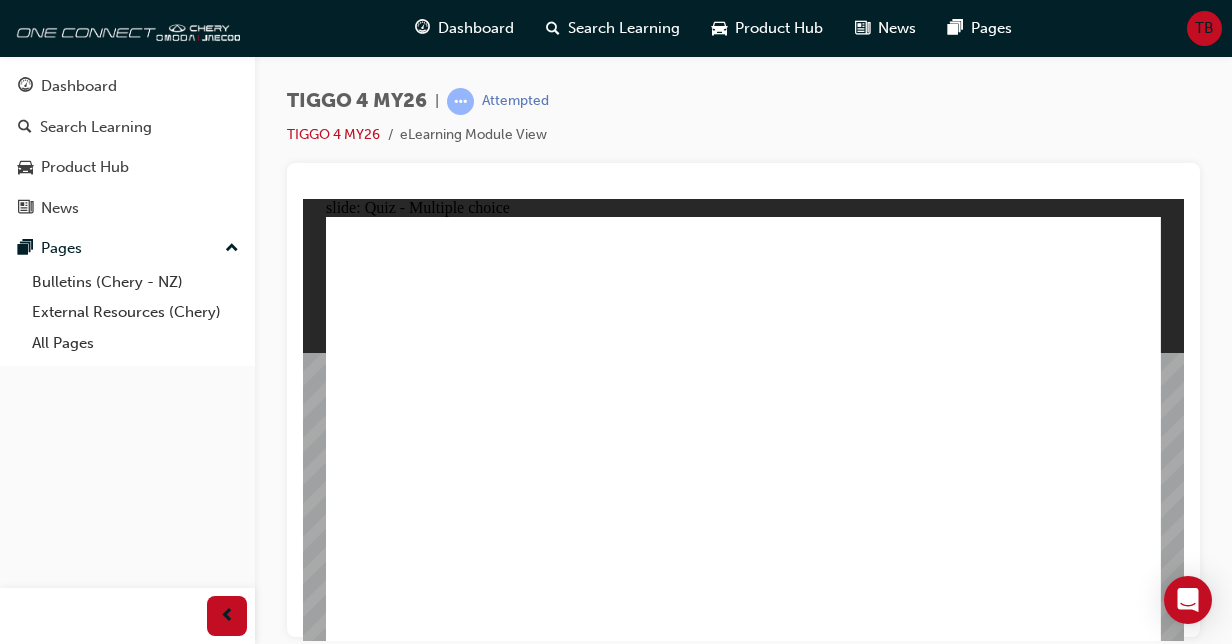 click 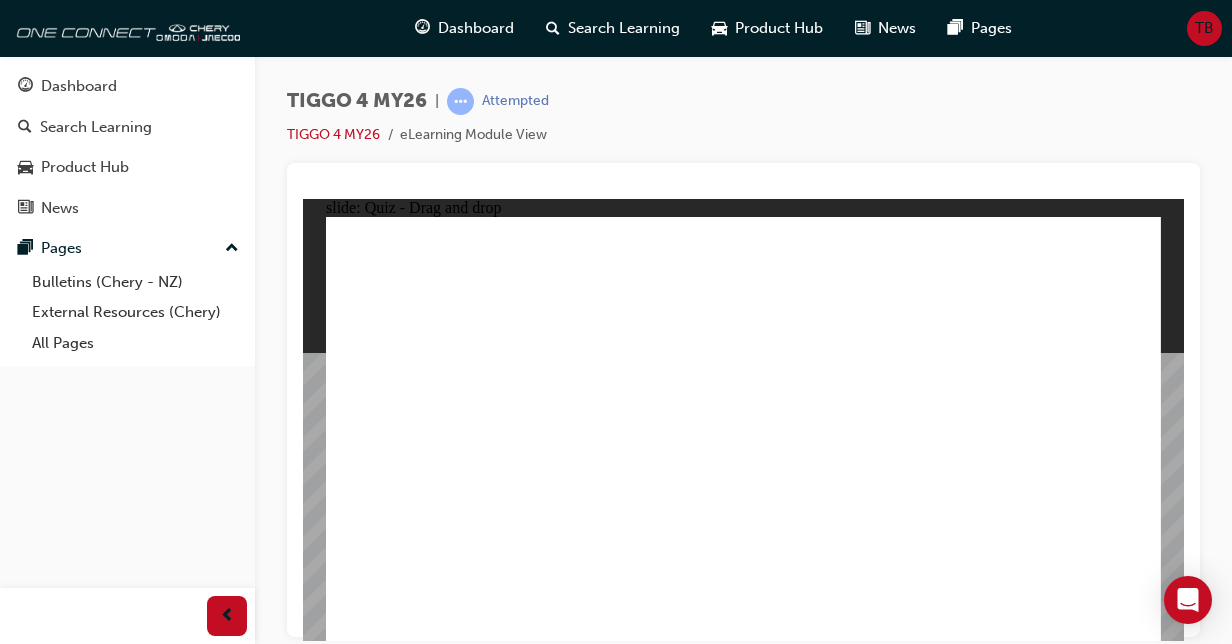drag, startPoint x: 918, startPoint y: 353, endPoint x: 398, endPoint y: 507, distance: 542.32465 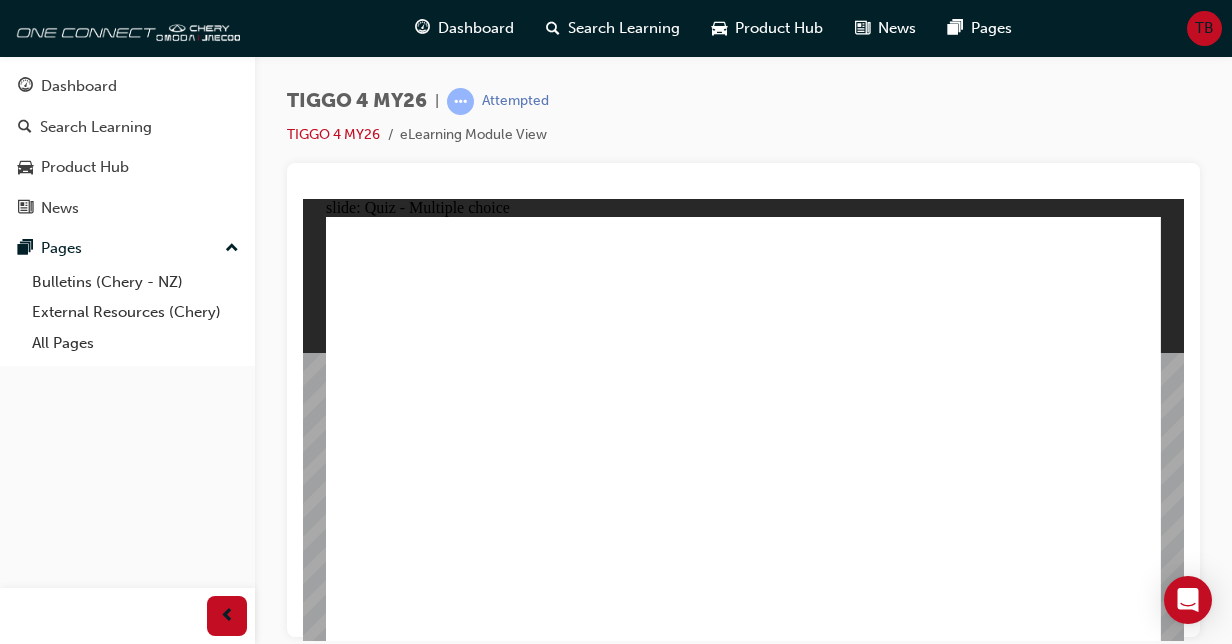 click 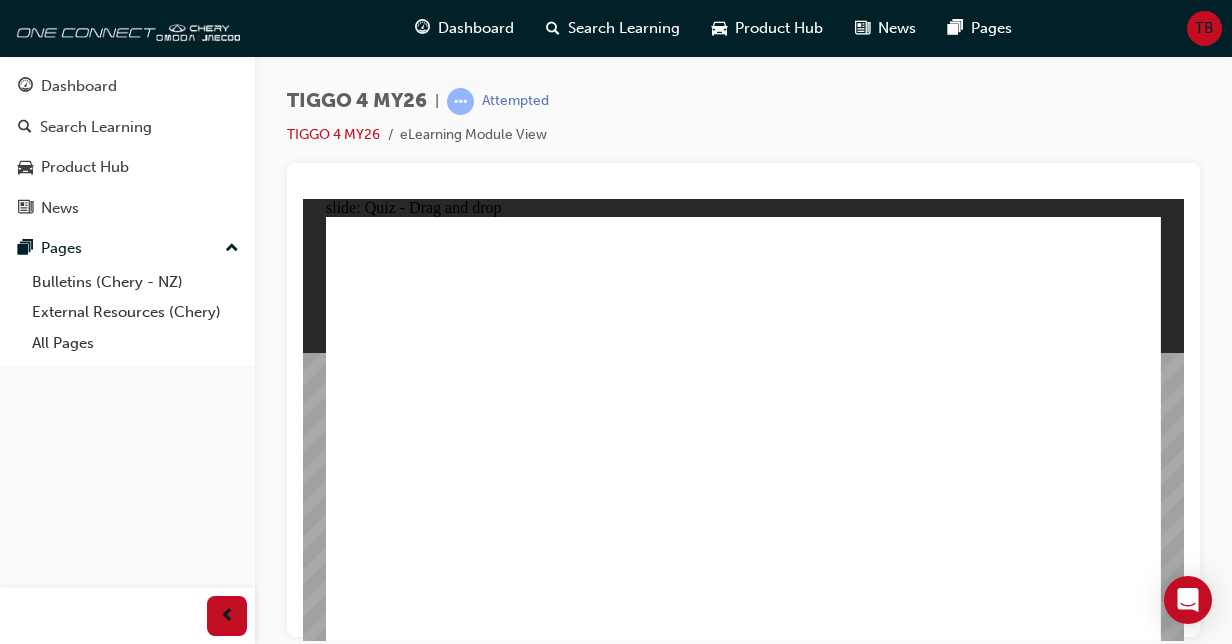 drag, startPoint x: 605, startPoint y: 473, endPoint x: 1035, endPoint y: 331, distance: 452.83994 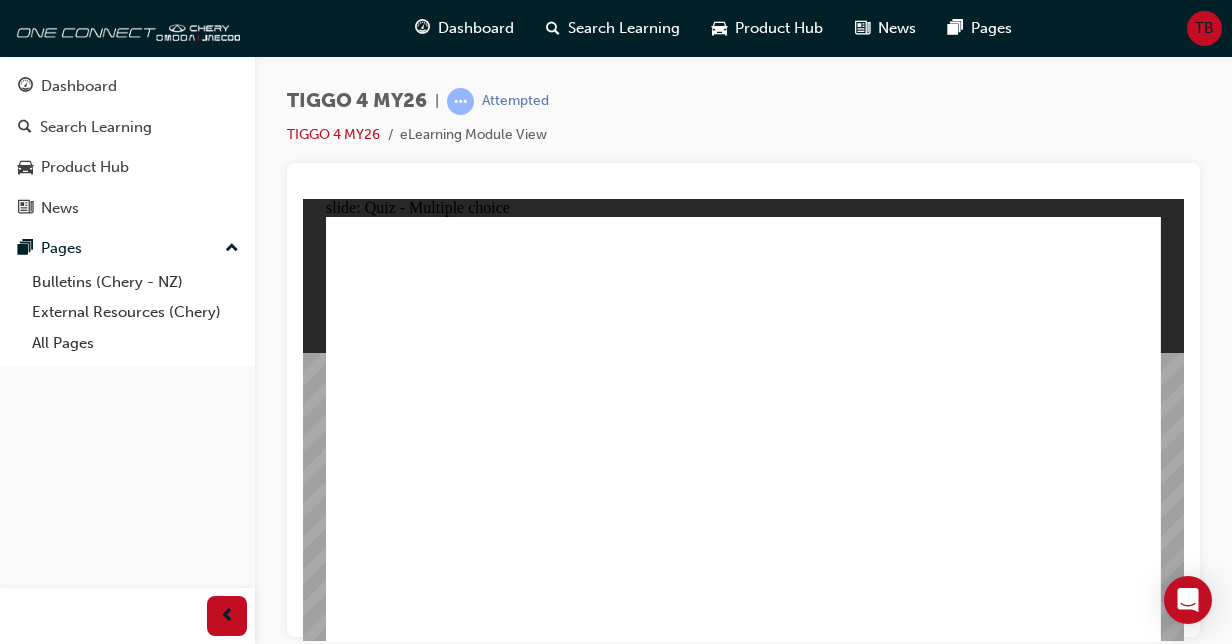drag, startPoint x: 814, startPoint y: 441, endPoint x: 568, endPoint y: 507, distance: 254.69983 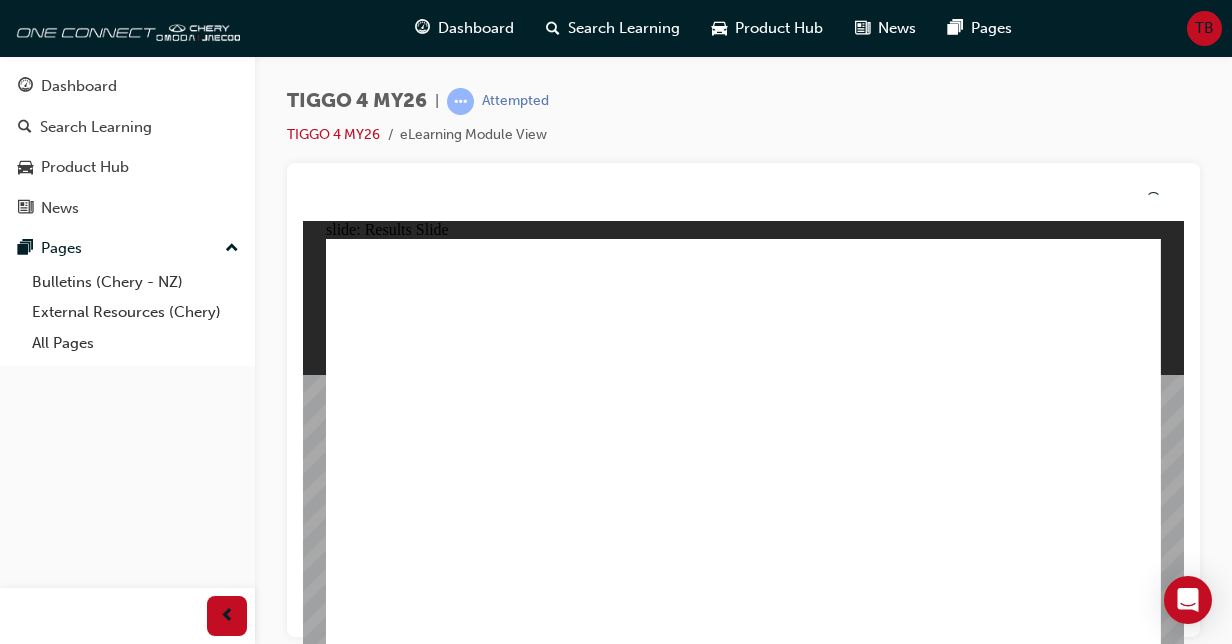 scroll, scrollTop: 0, scrollLeft: 0, axis: both 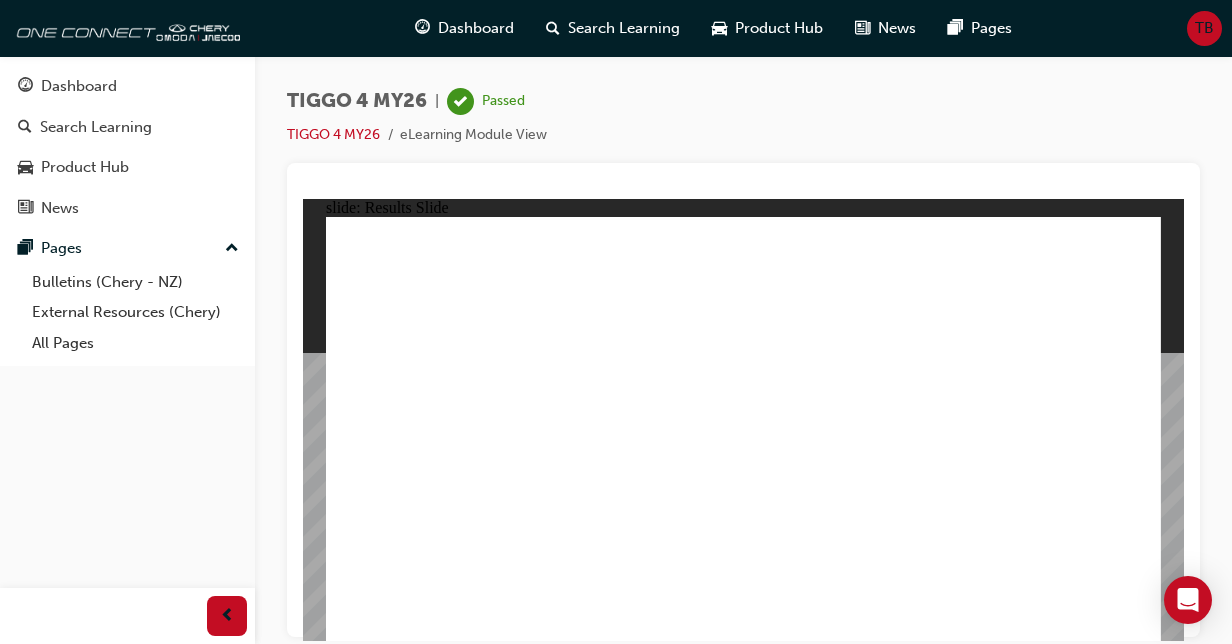 click 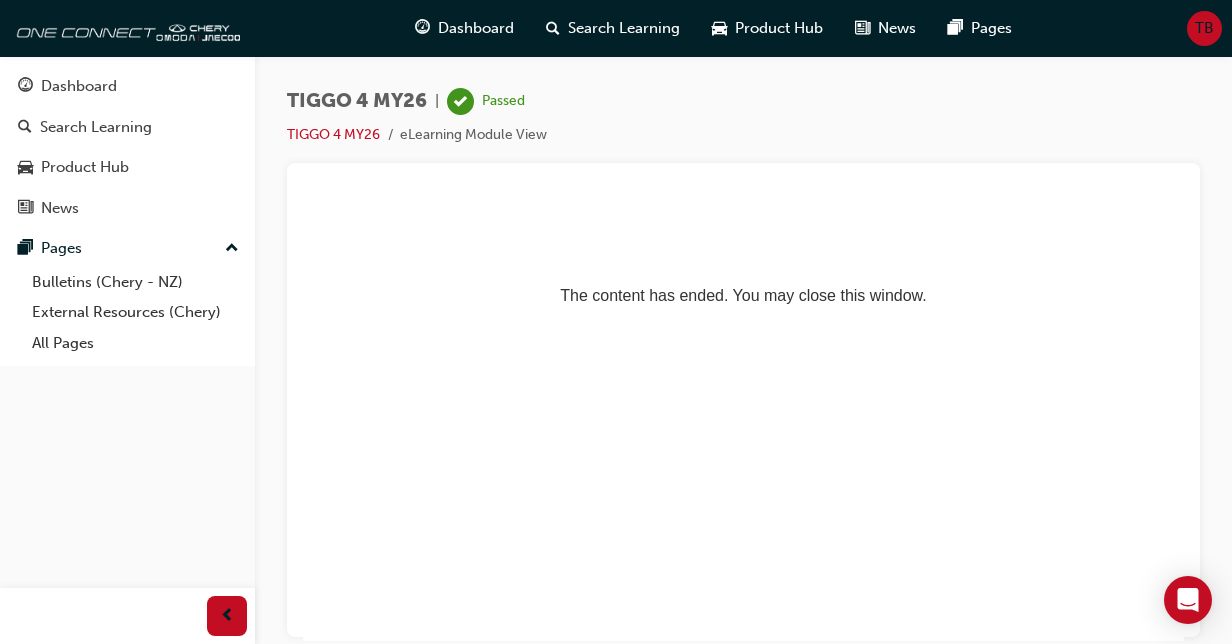 scroll, scrollTop: 0, scrollLeft: 0, axis: both 